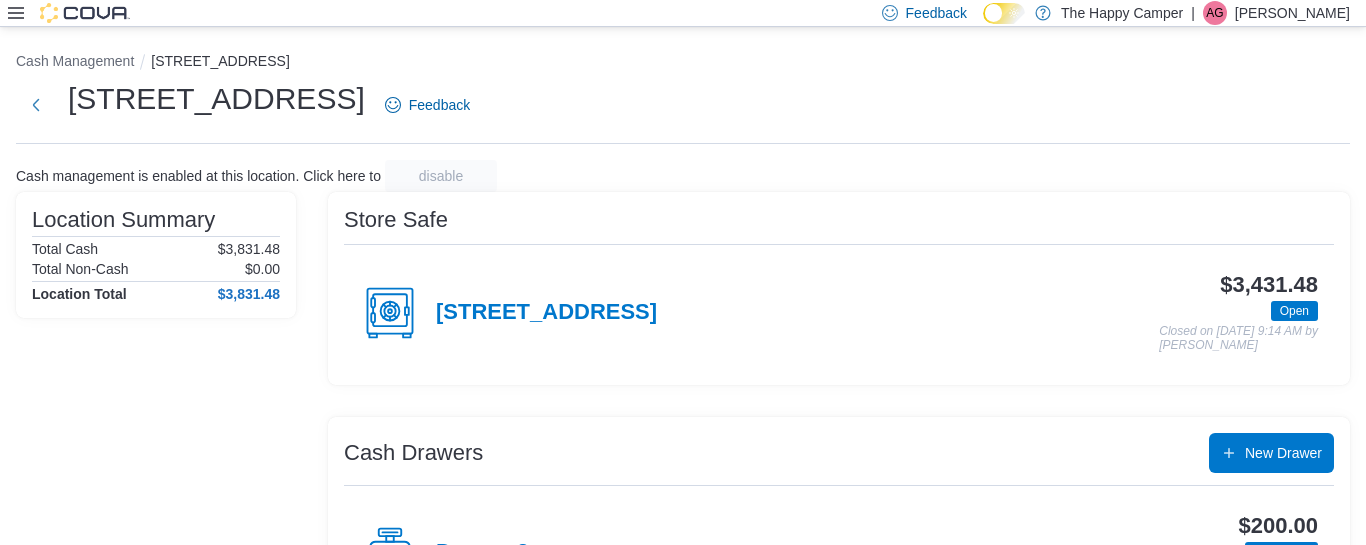 scroll, scrollTop: 0, scrollLeft: 0, axis: both 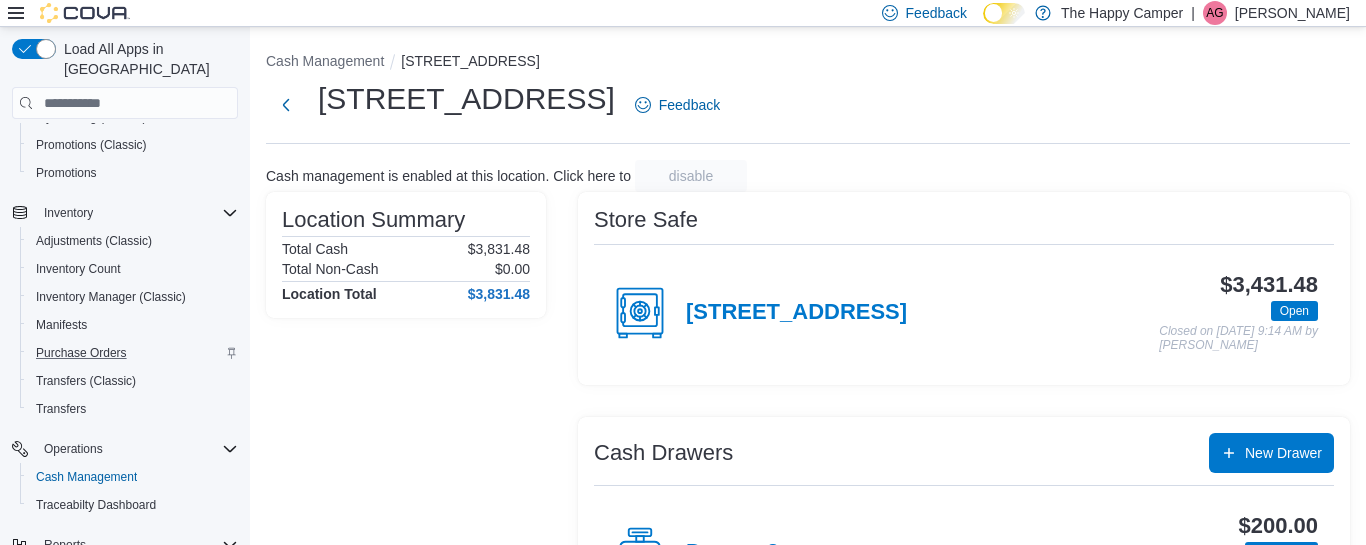 click on "Purchase Orders" at bounding box center [133, 353] 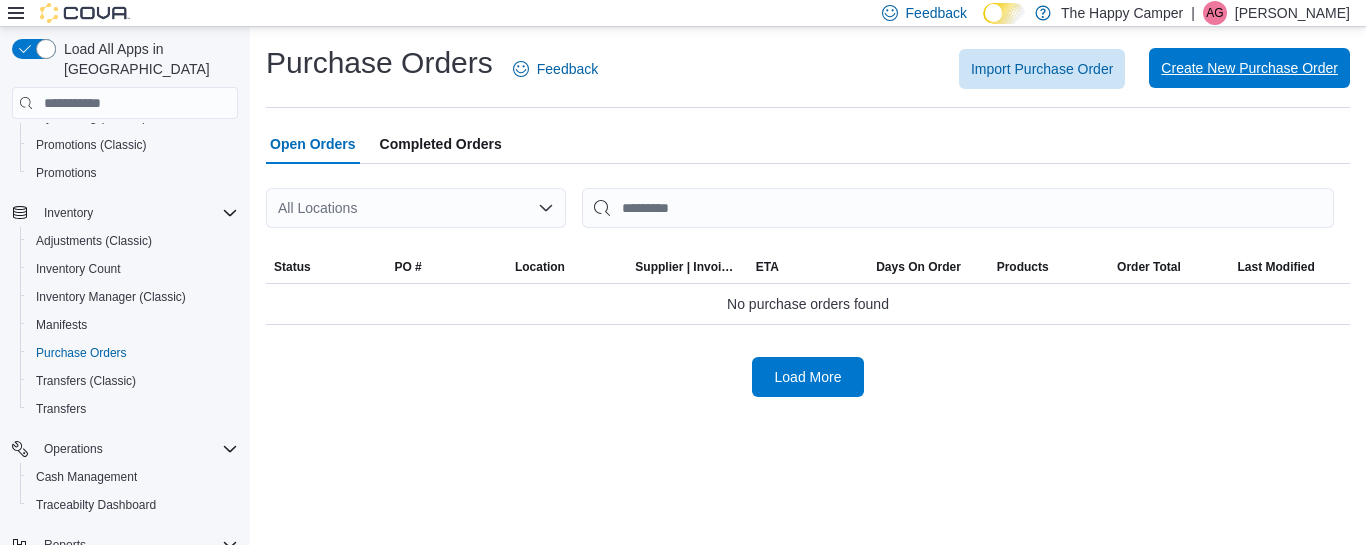 click on "Create New Purchase Order" at bounding box center (1249, 68) 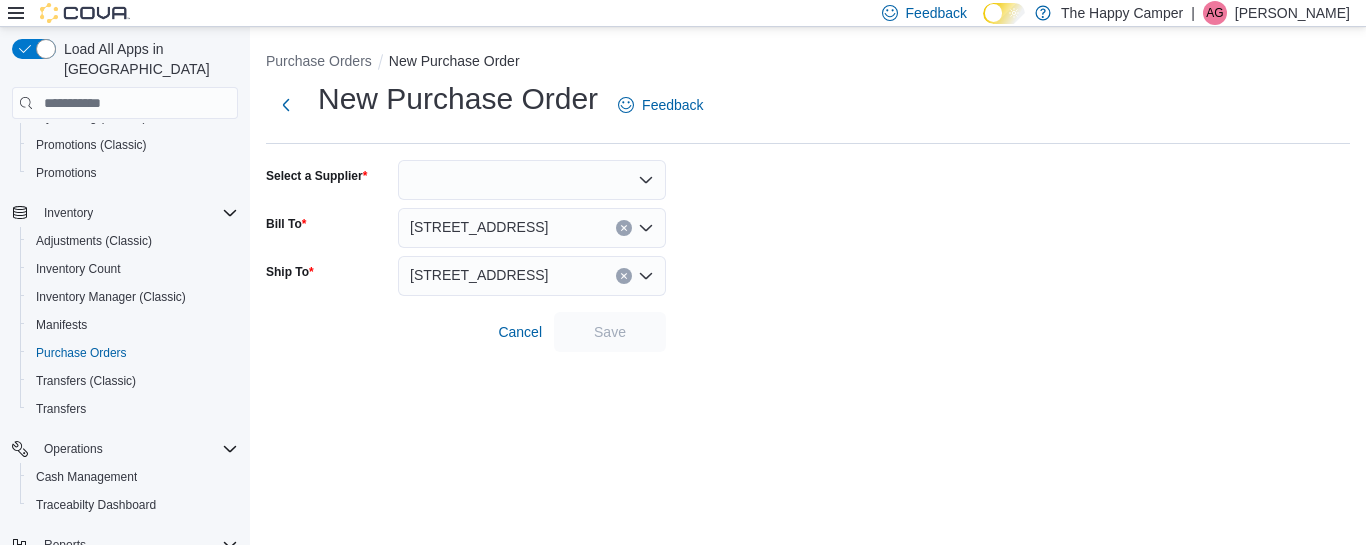 click at bounding box center [532, 180] 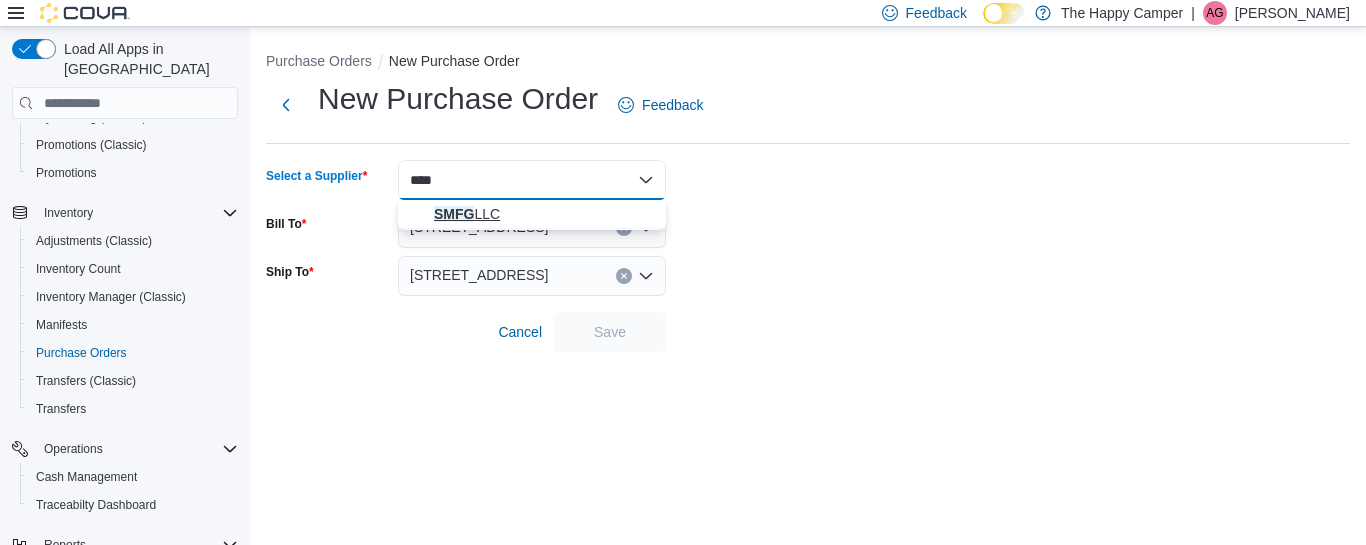 type on "****" 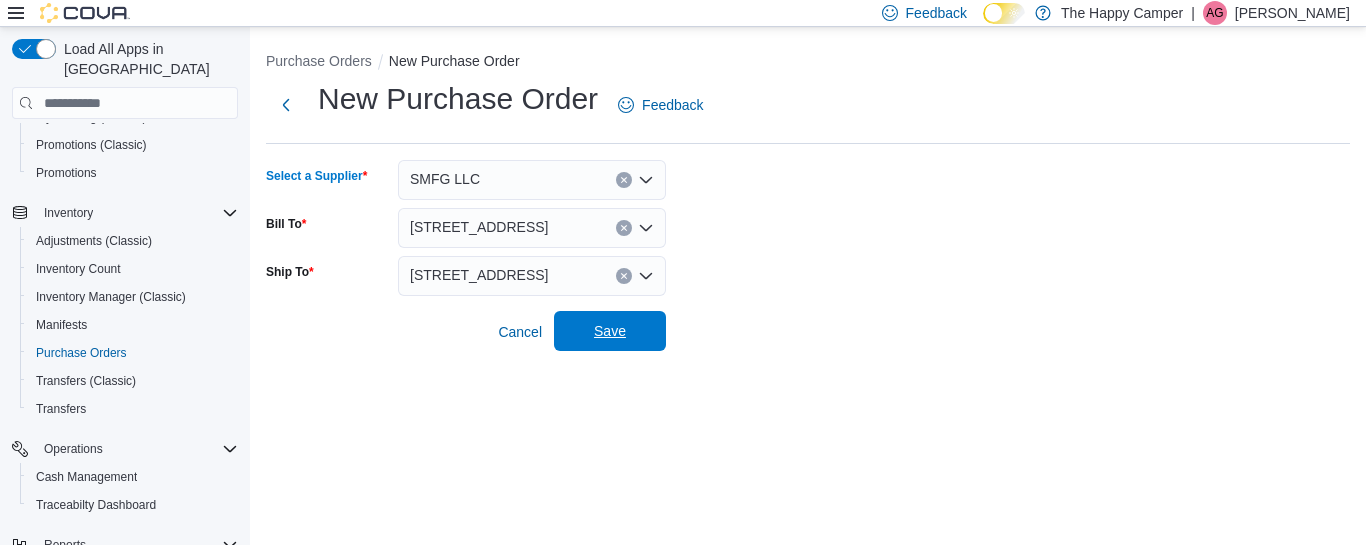 click on "Save" at bounding box center [610, 331] 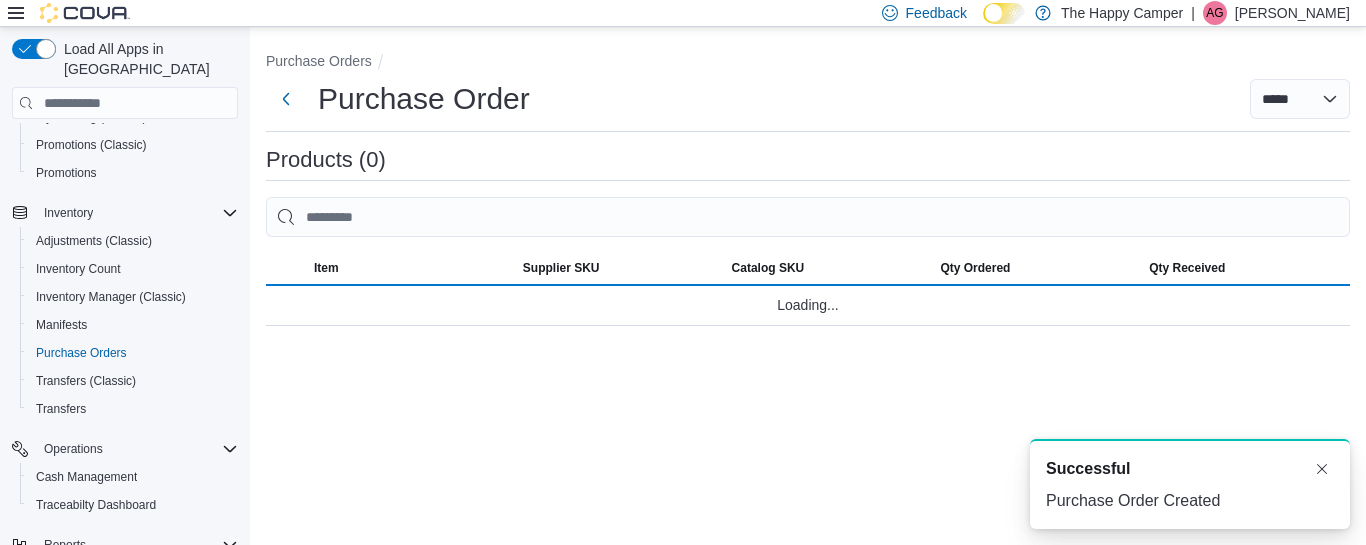 scroll, scrollTop: 0, scrollLeft: 0, axis: both 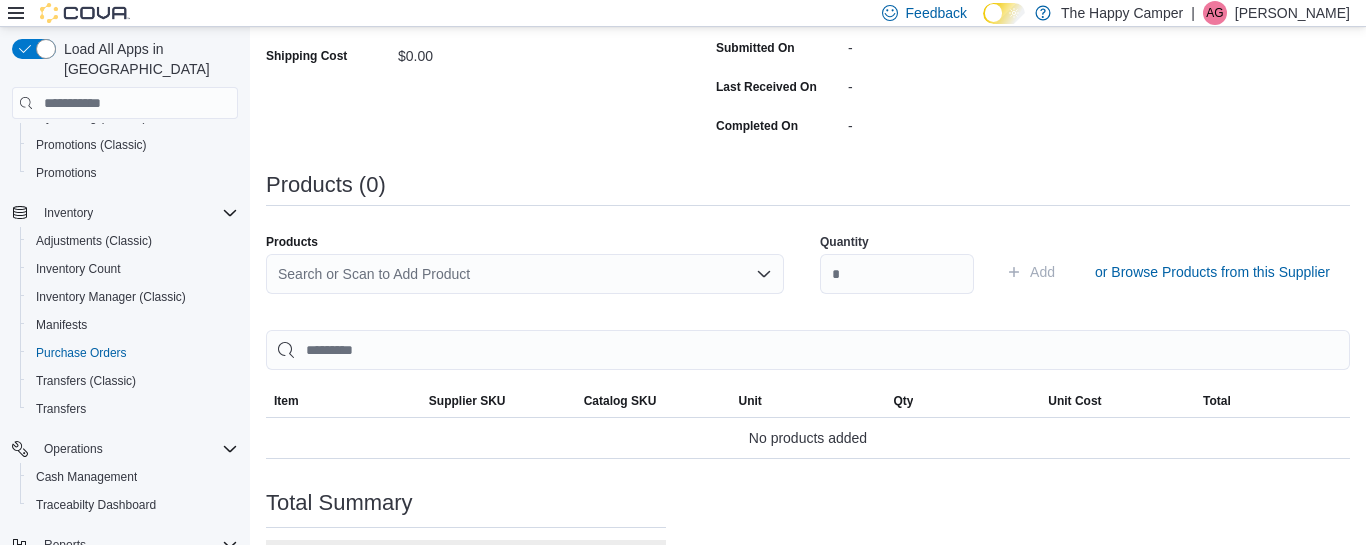 click on "Search or Scan to Add Product" at bounding box center (525, 274) 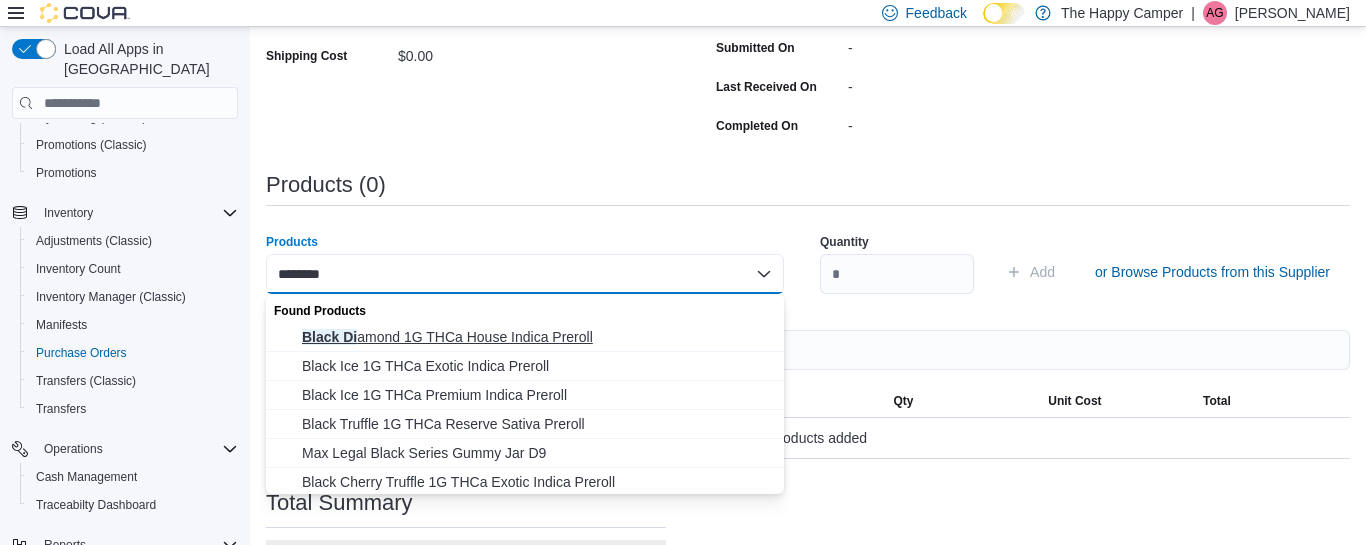 type on "********" 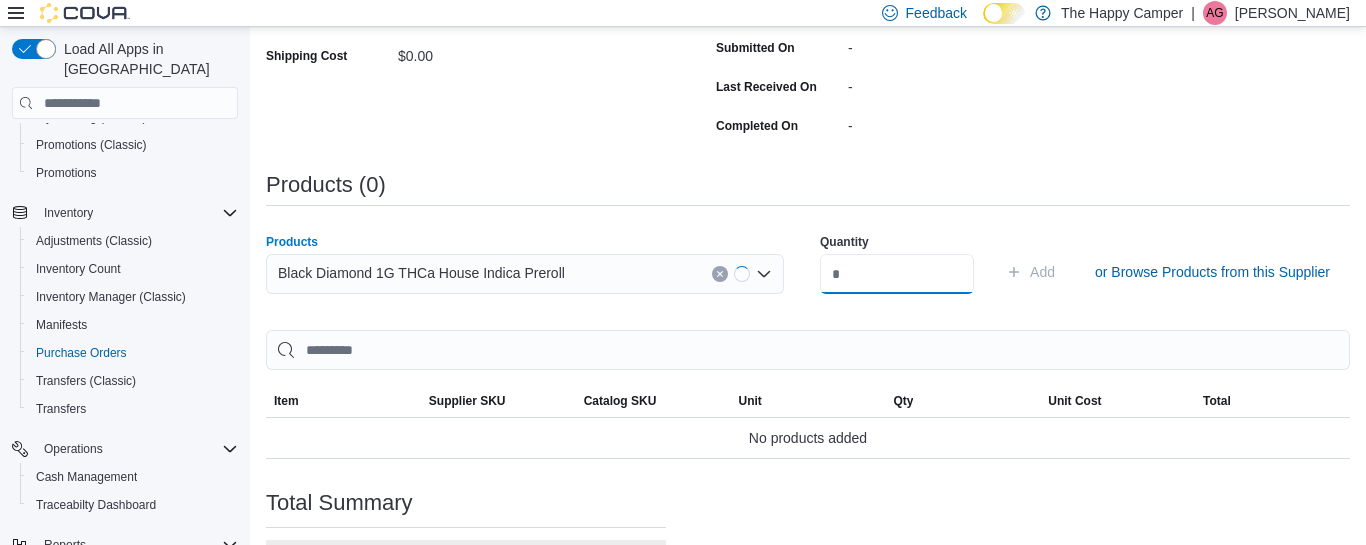 click at bounding box center (897, 274) 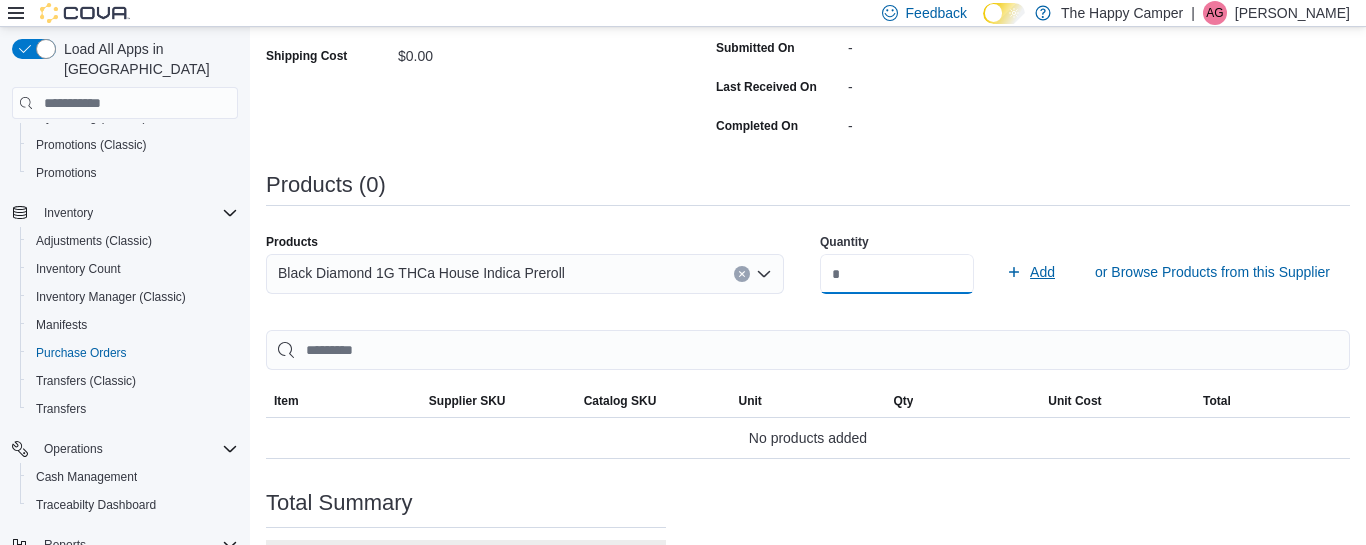 type on "***" 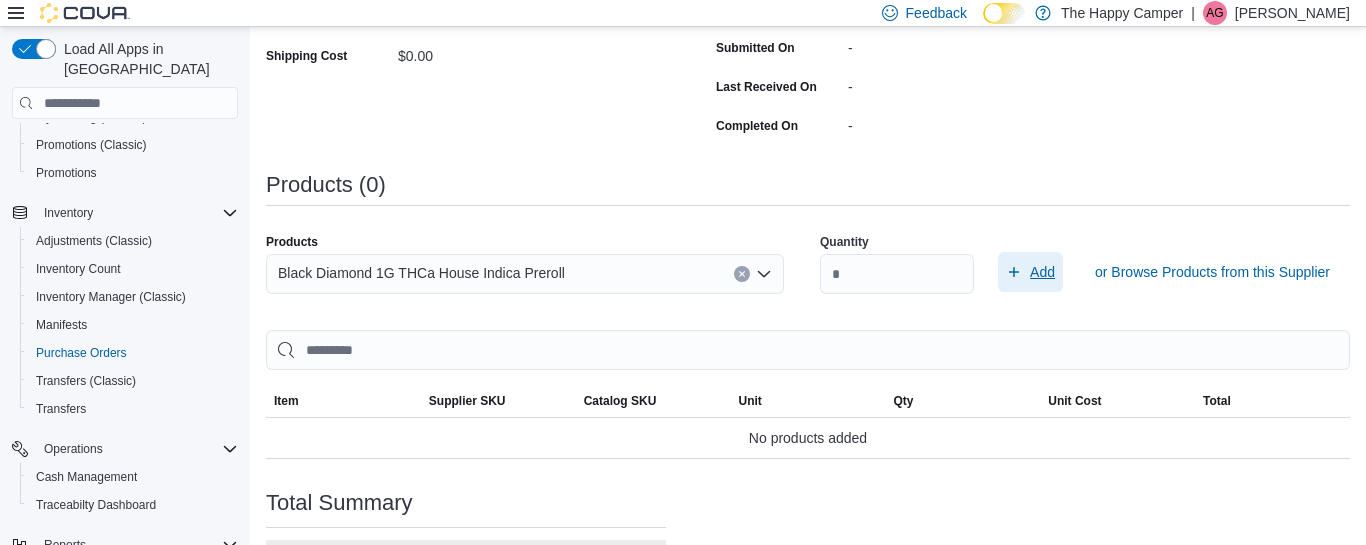 click on "Add" at bounding box center [1042, 272] 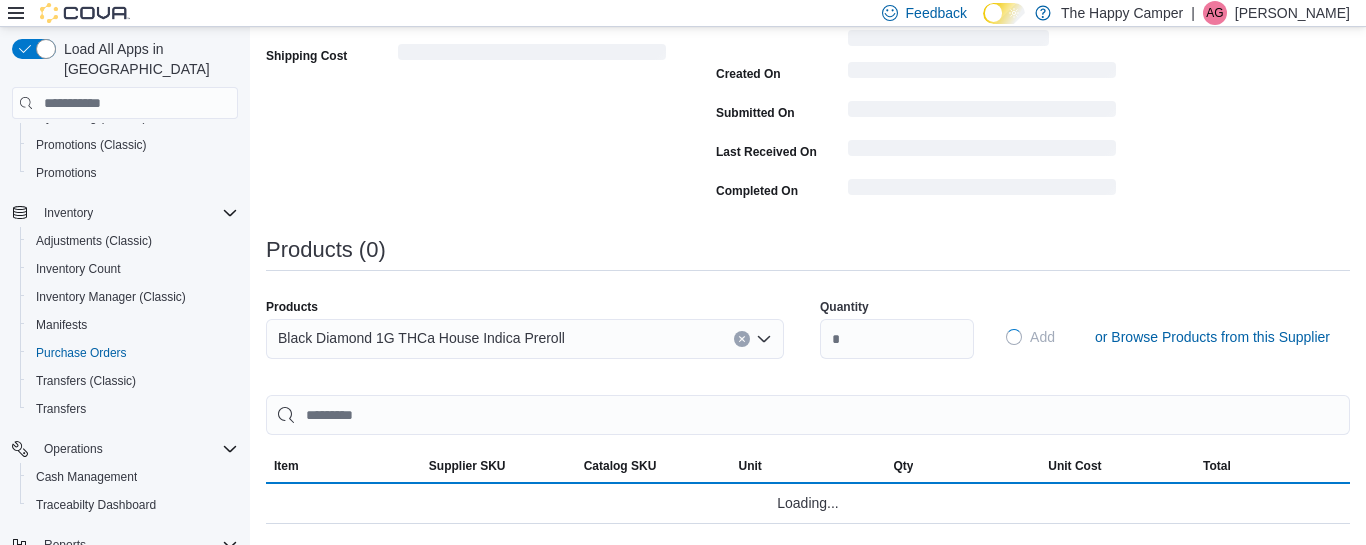 type 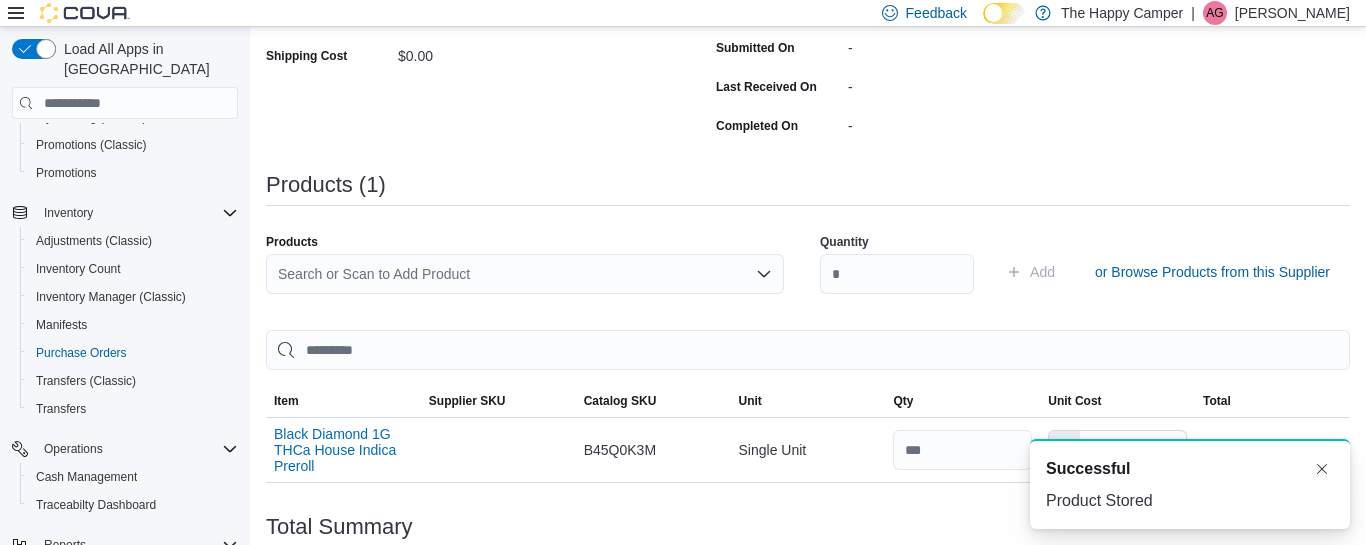 scroll, scrollTop: 0, scrollLeft: 0, axis: both 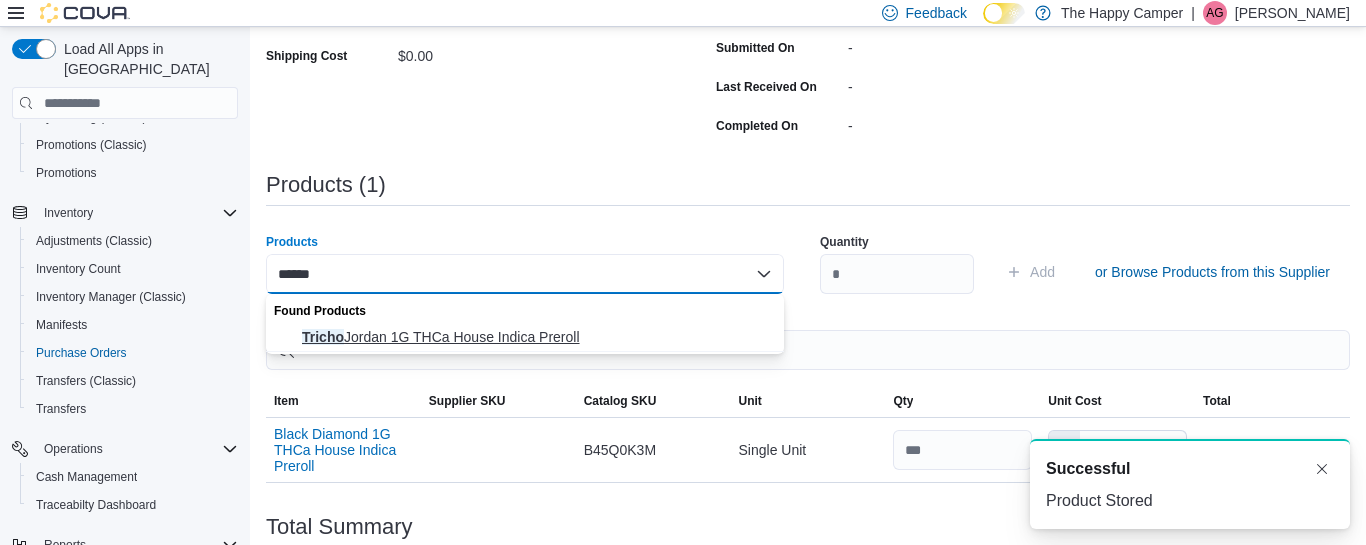 type on "******" 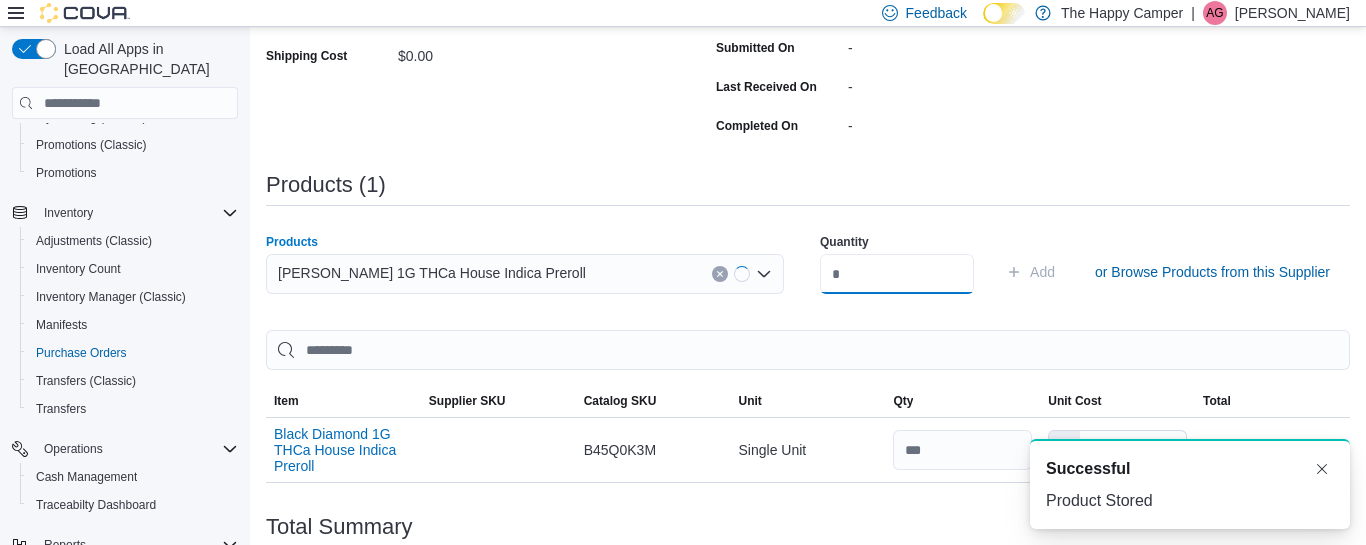 click at bounding box center (897, 274) 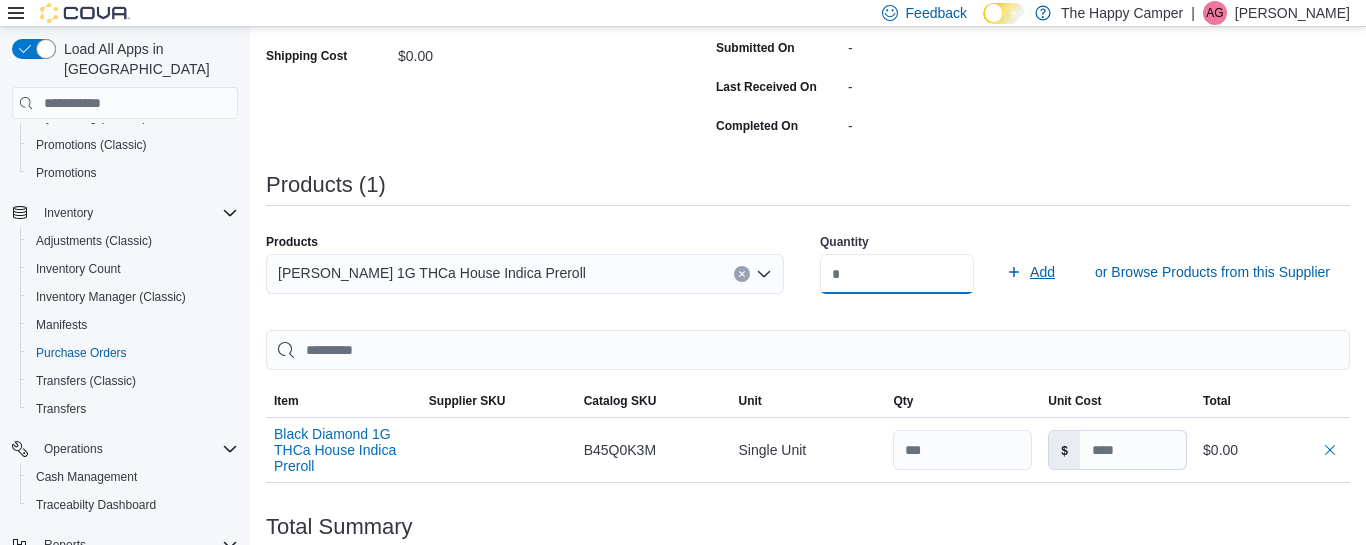 type on "**" 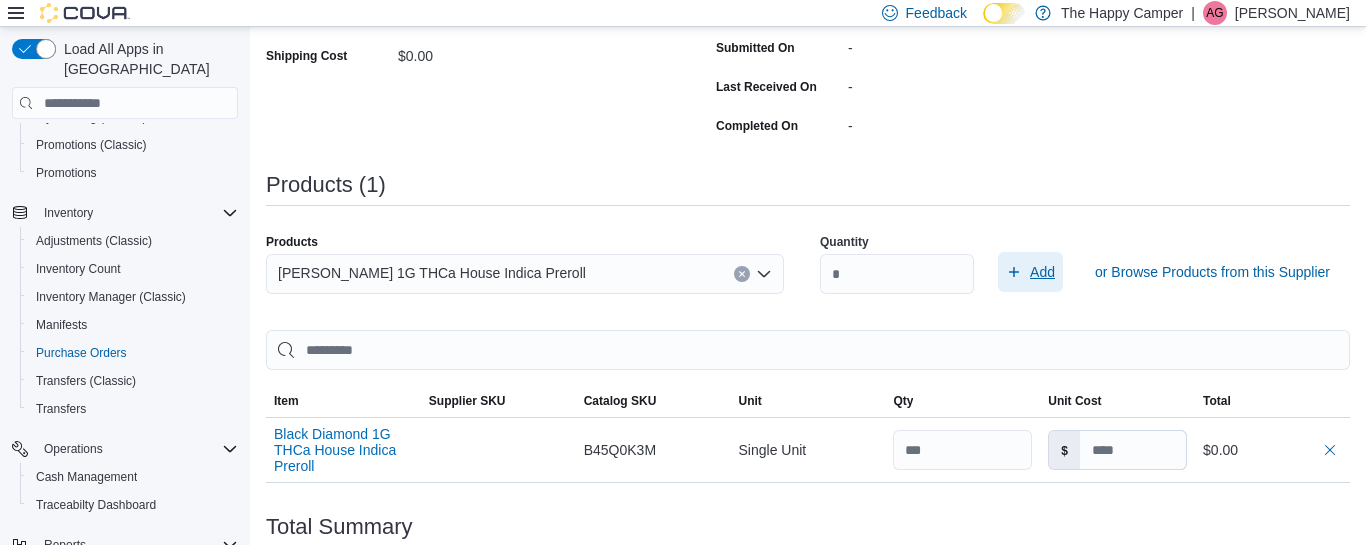 click on "Add" at bounding box center [1042, 272] 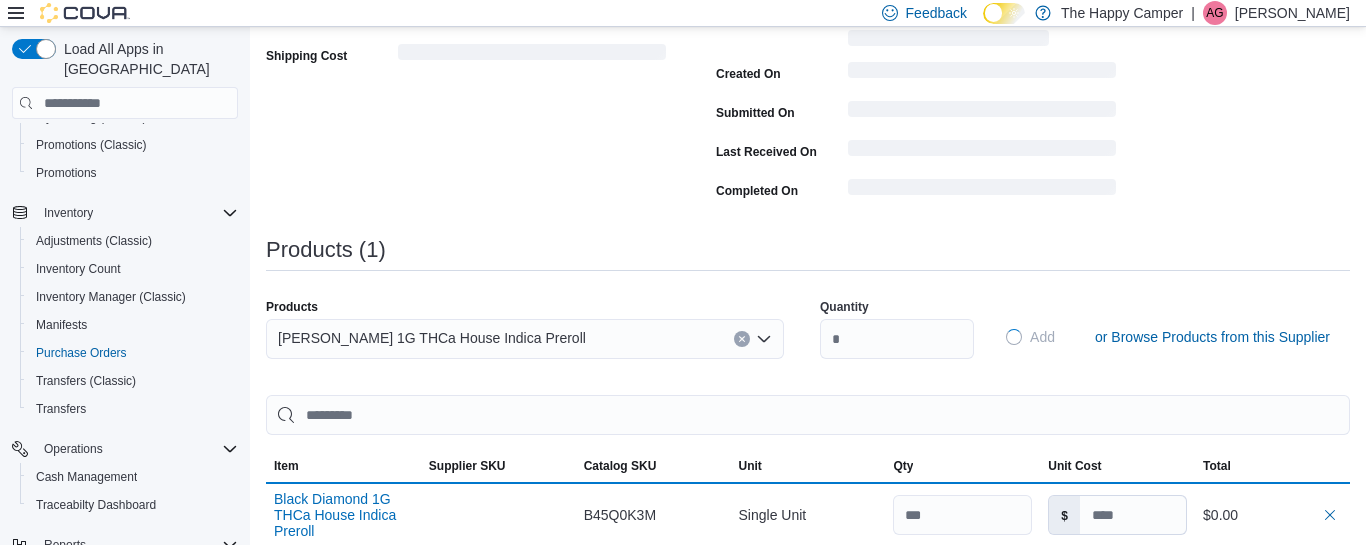 type 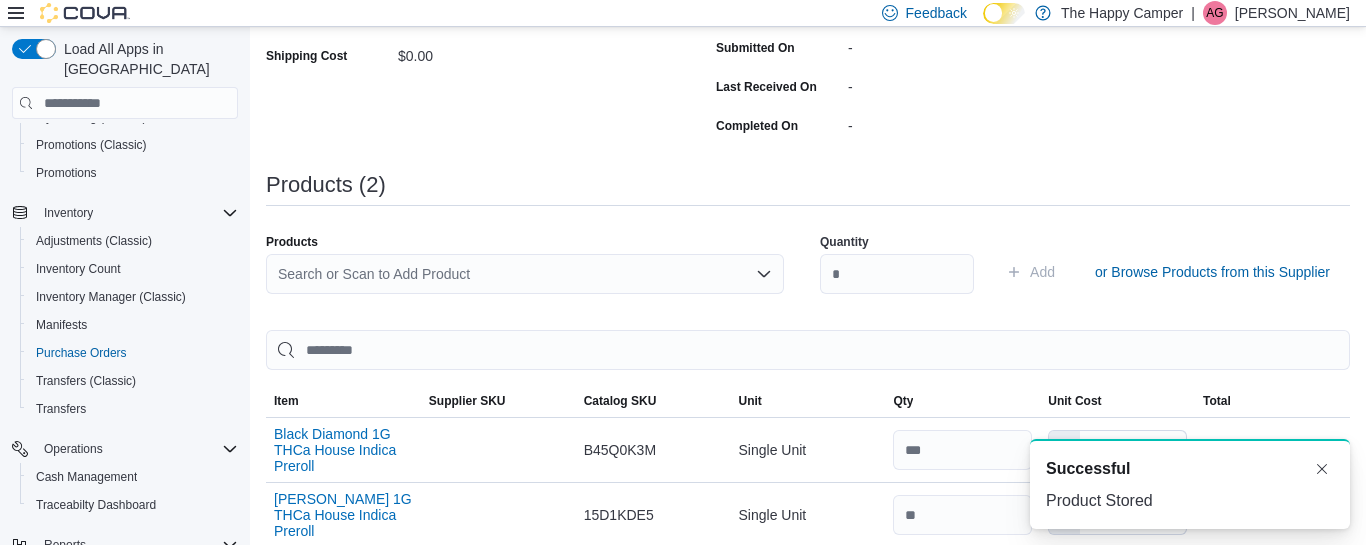 scroll, scrollTop: 0, scrollLeft: 0, axis: both 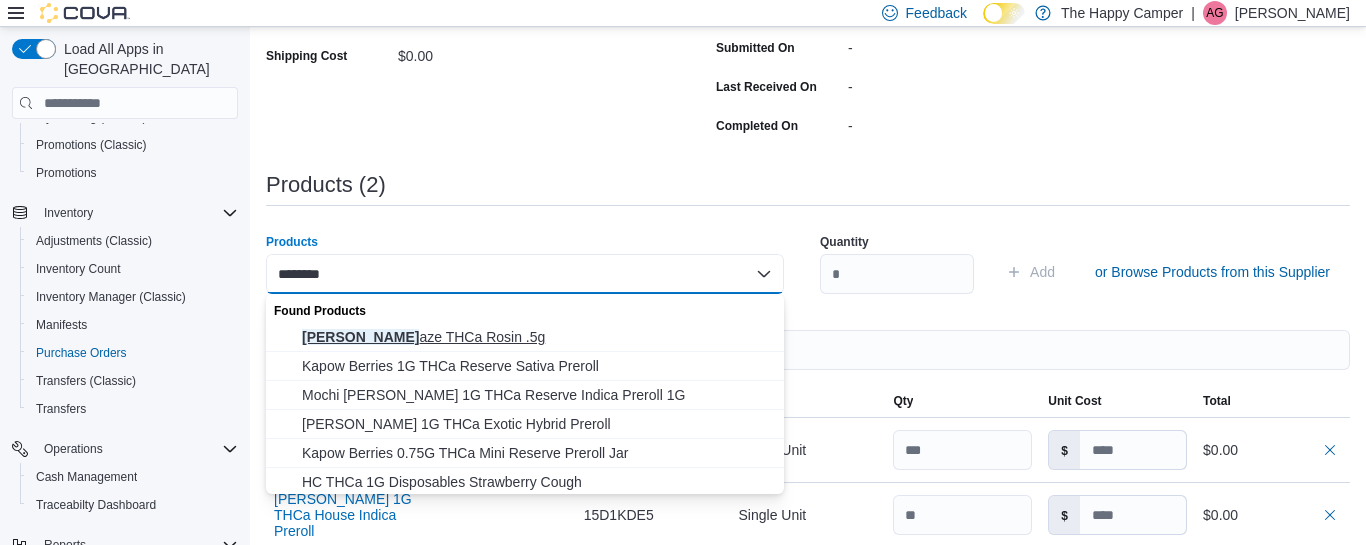 type on "********" 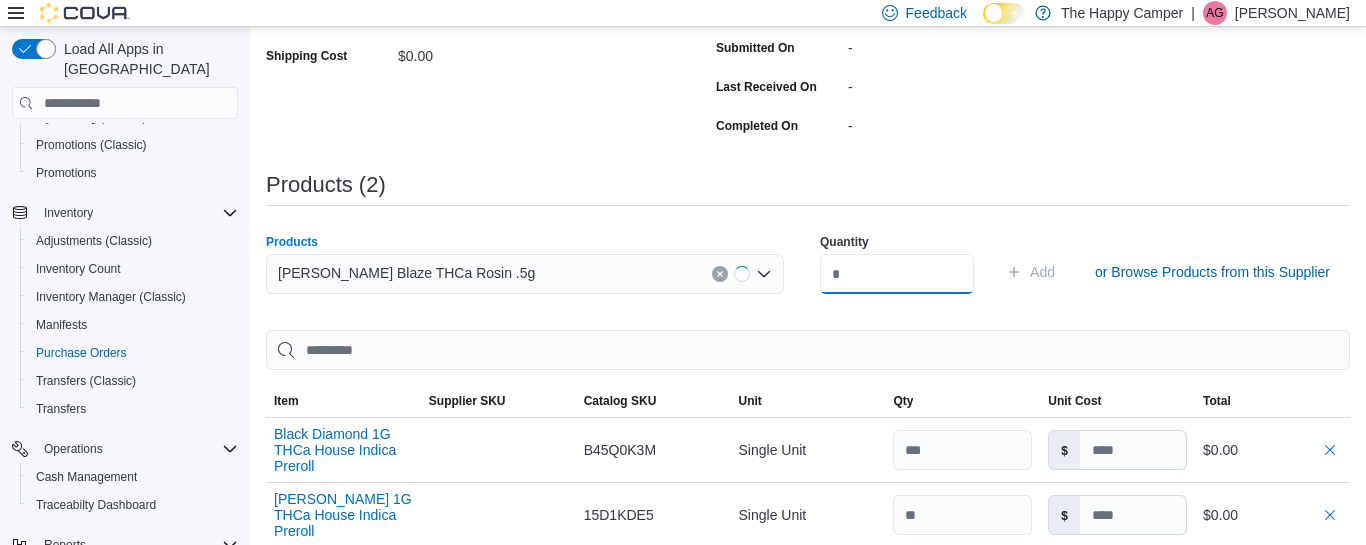 click at bounding box center (897, 274) 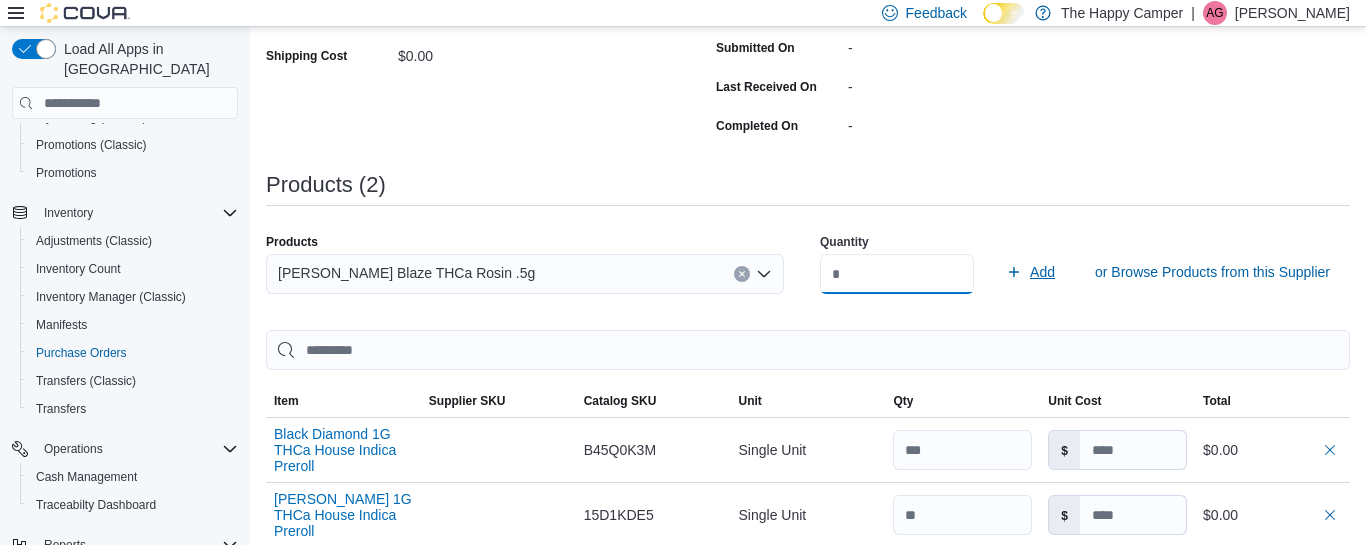 type on "**" 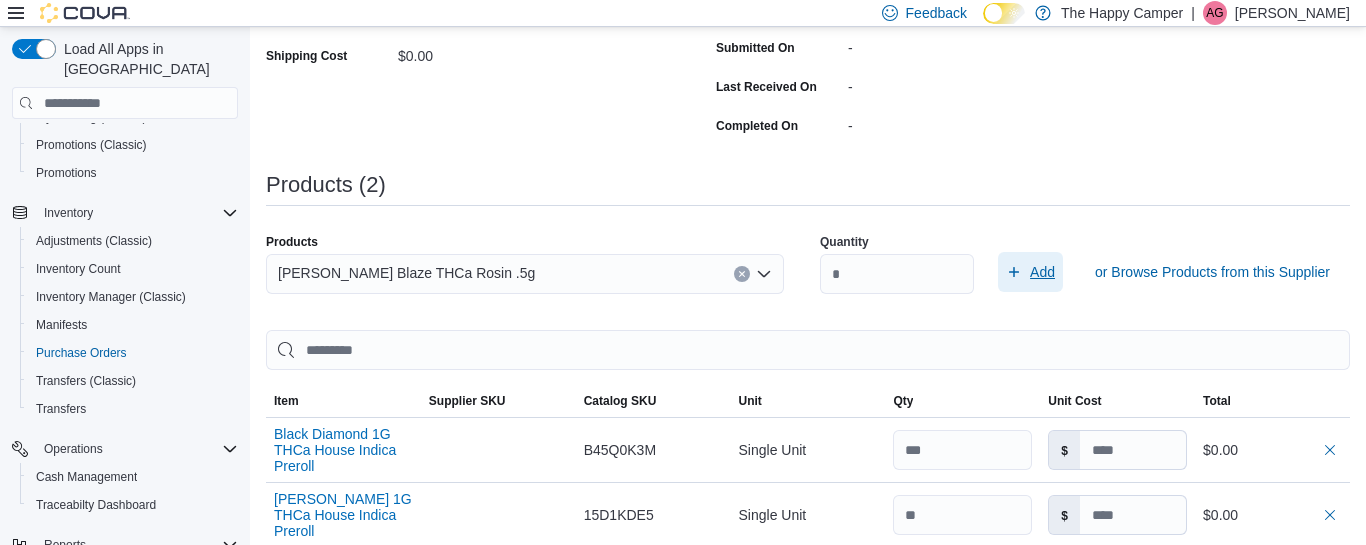 click on "Add" at bounding box center (1042, 272) 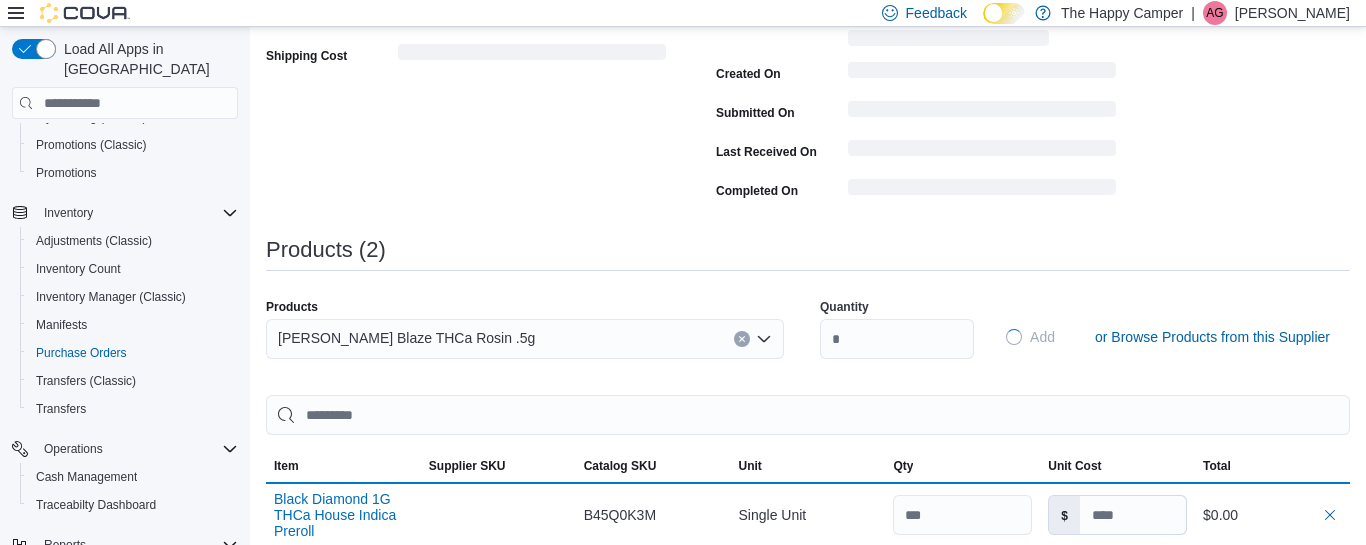 type 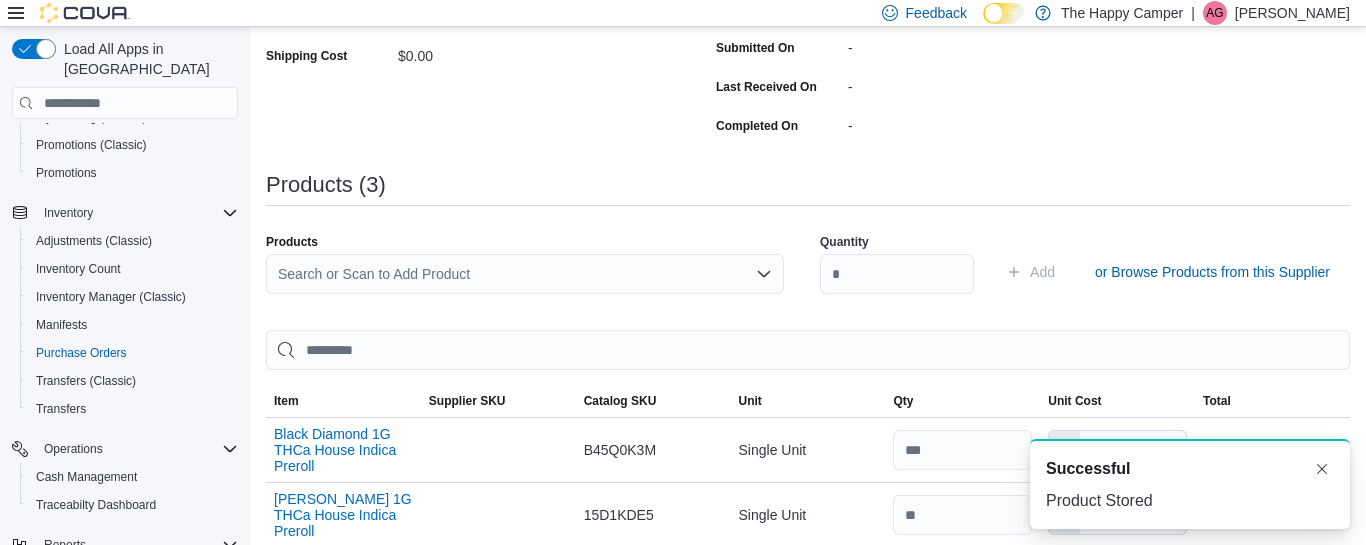 scroll, scrollTop: 0, scrollLeft: 0, axis: both 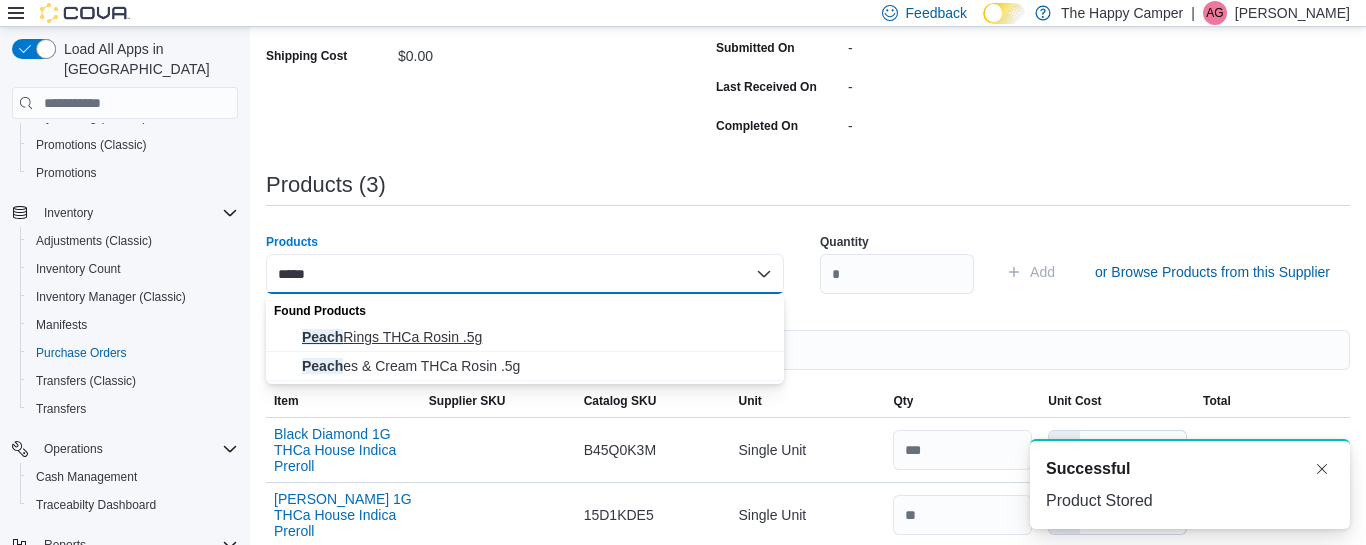 type on "*****" 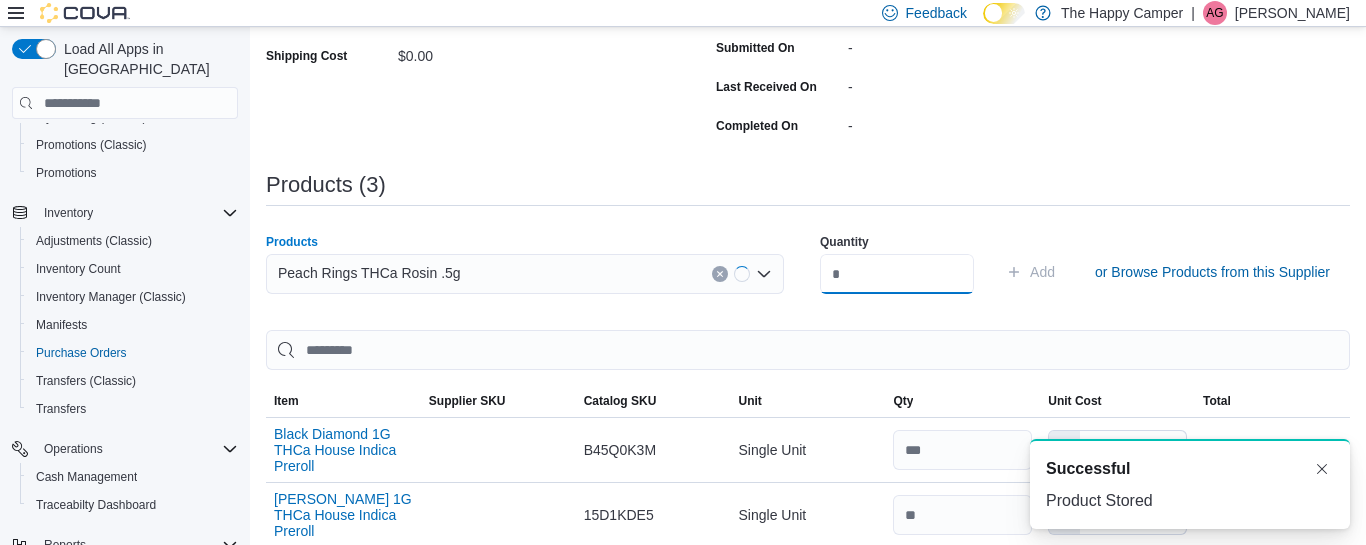 click at bounding box center (897, 274) 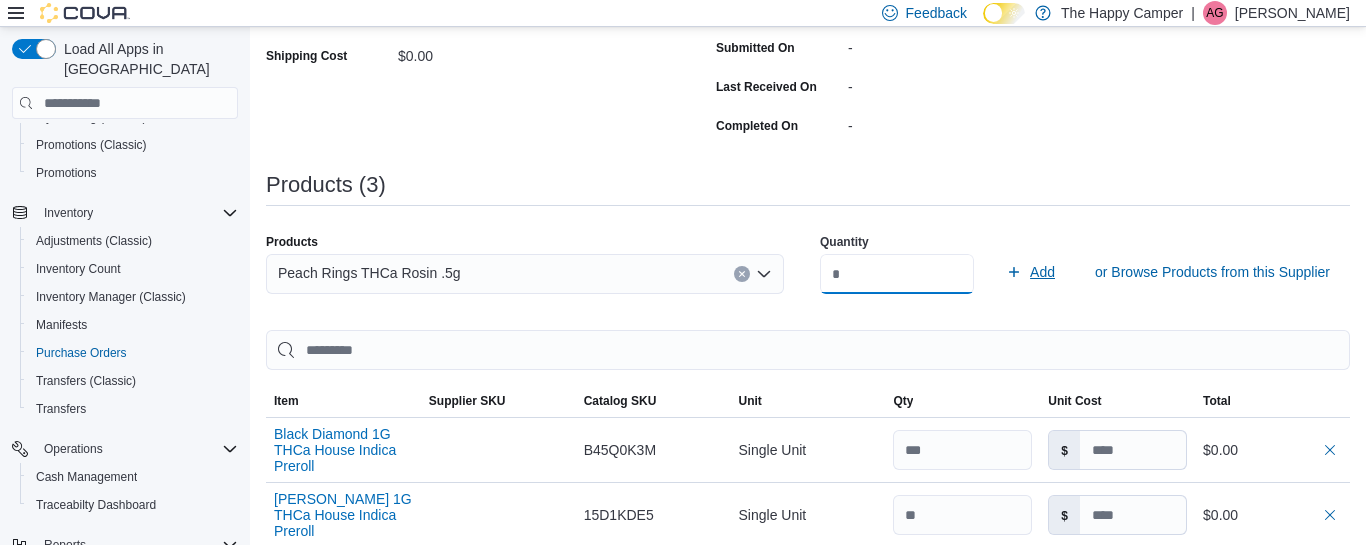 type on "**" 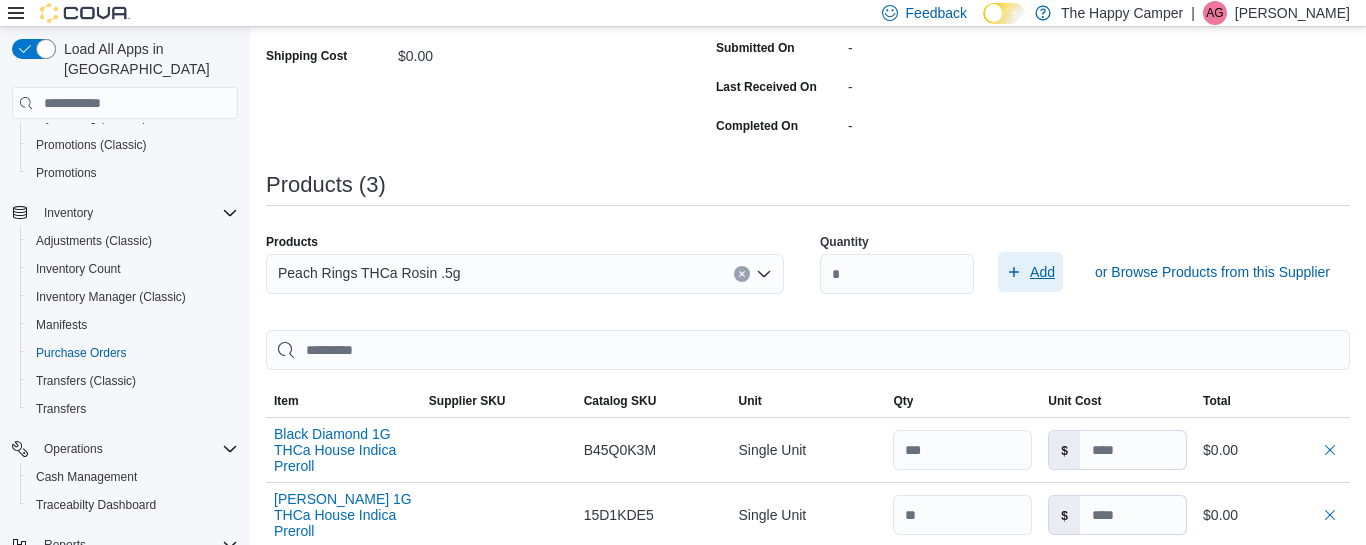 click on "Add" at bounding box center [1030, 272] 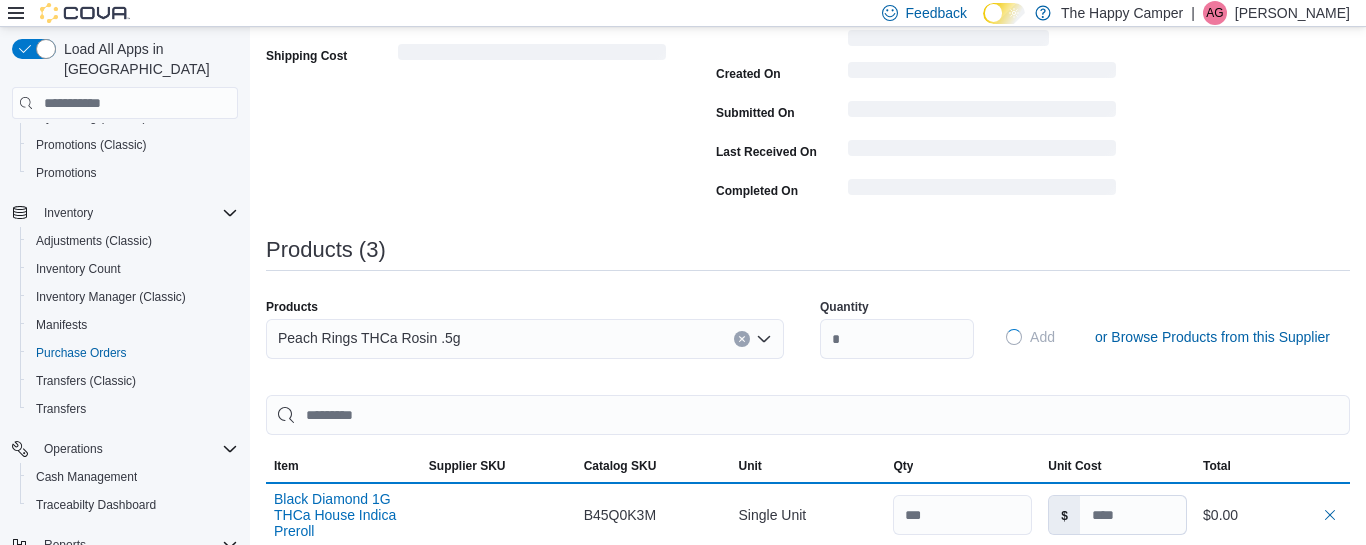 type 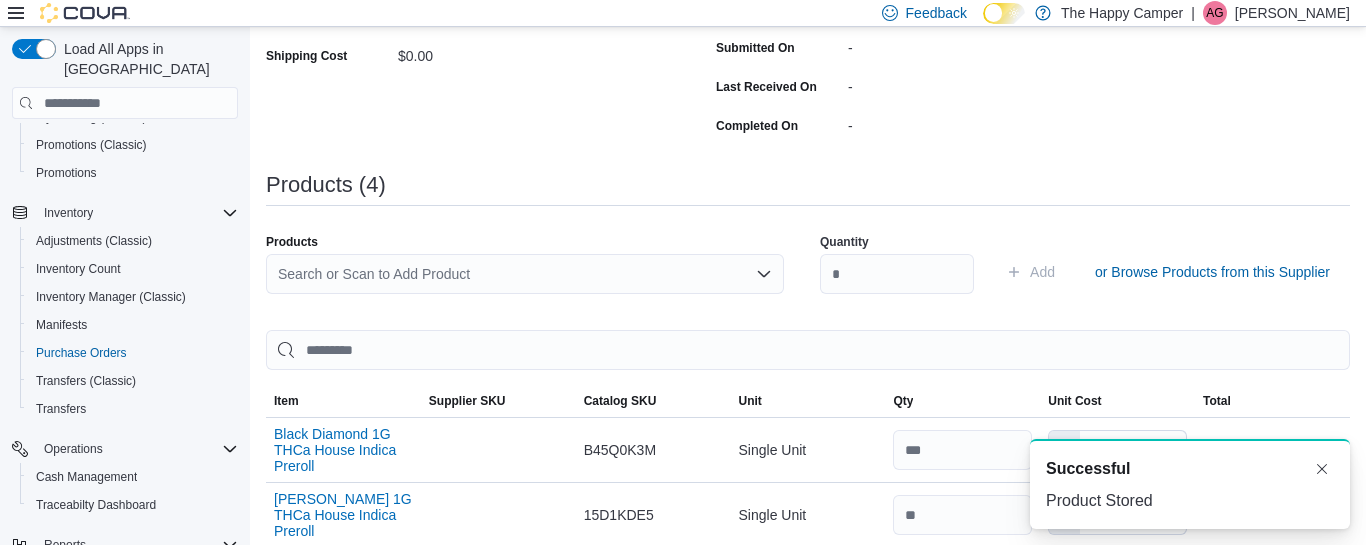scroll, scrollTop: 0, scrollLeft: 0, axis: both 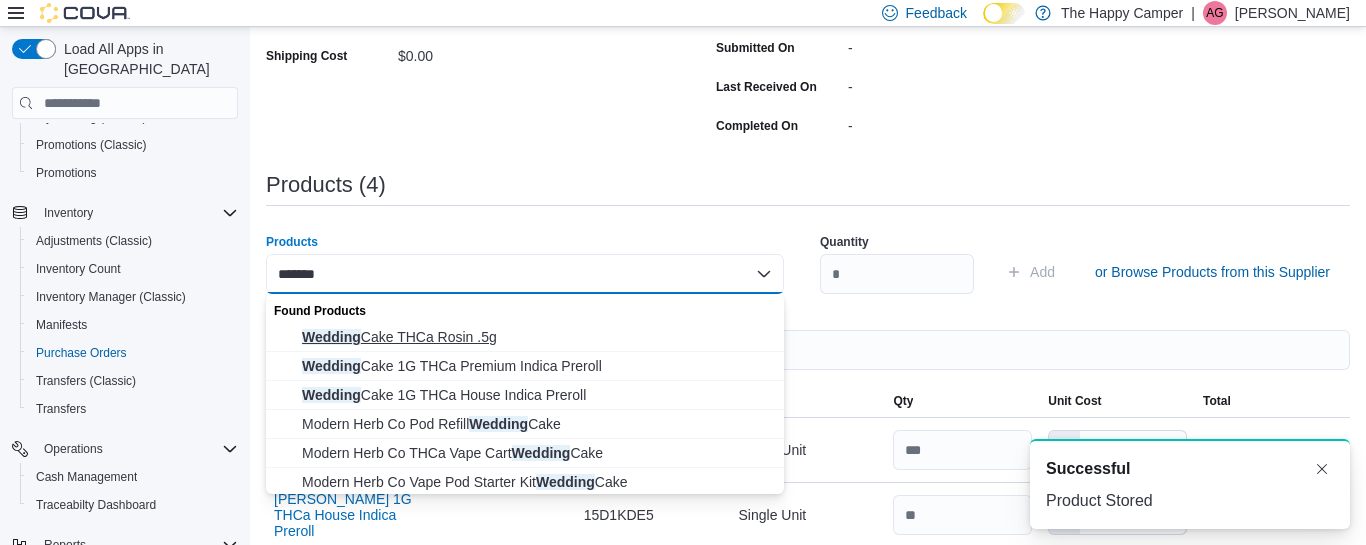 type on "*******" 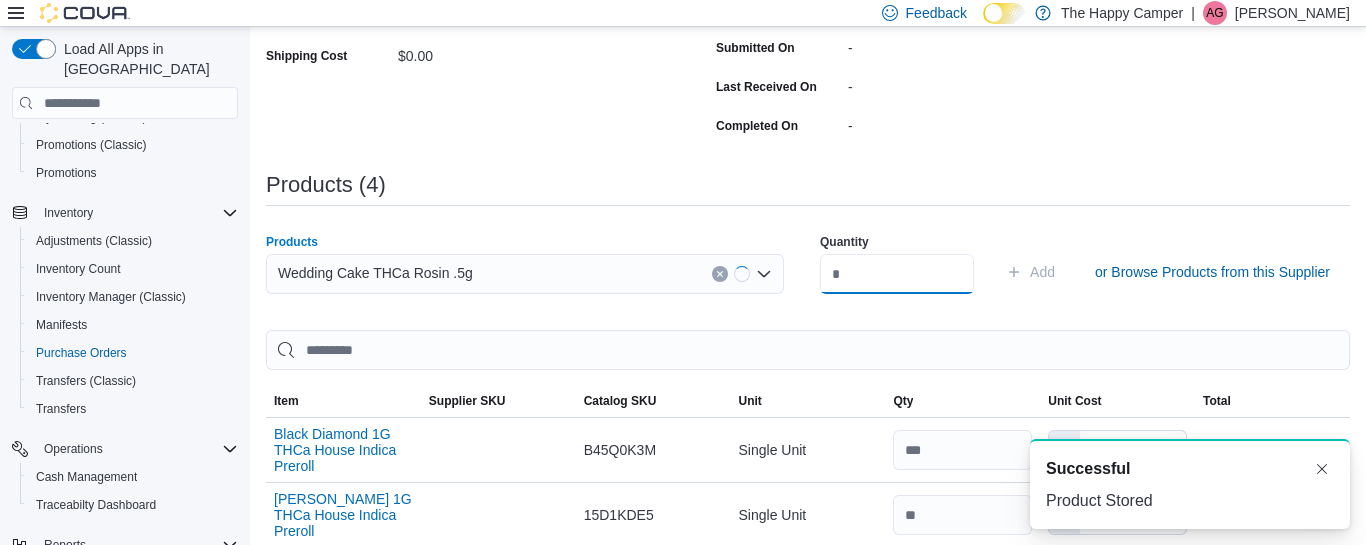 click at bounding box center [897, 274] 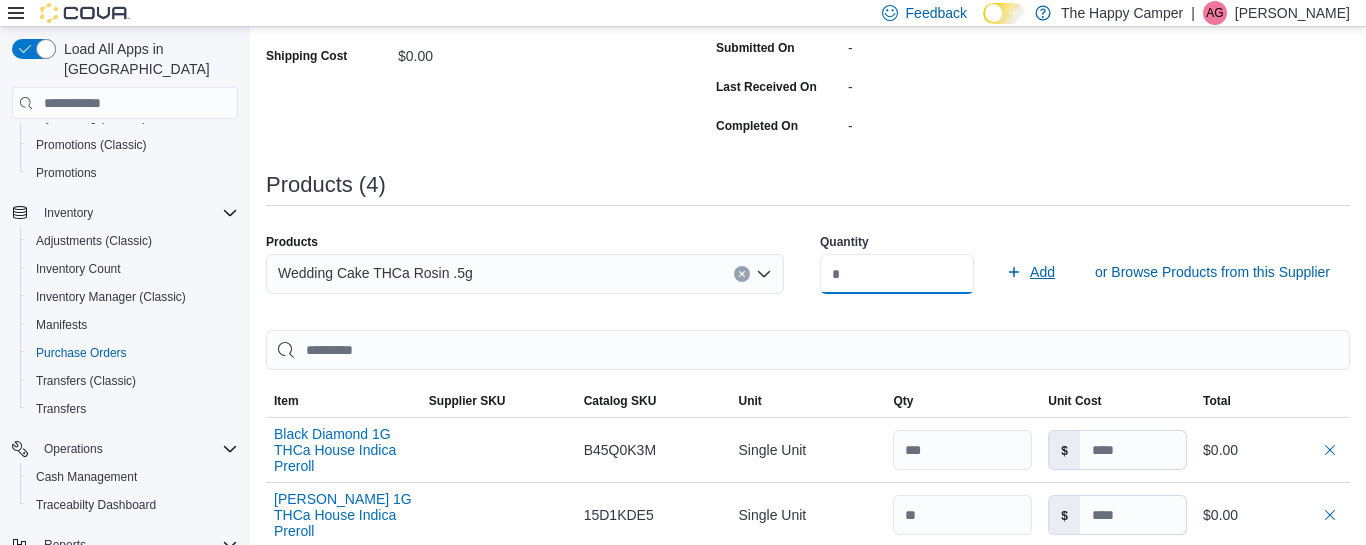 type on "*" 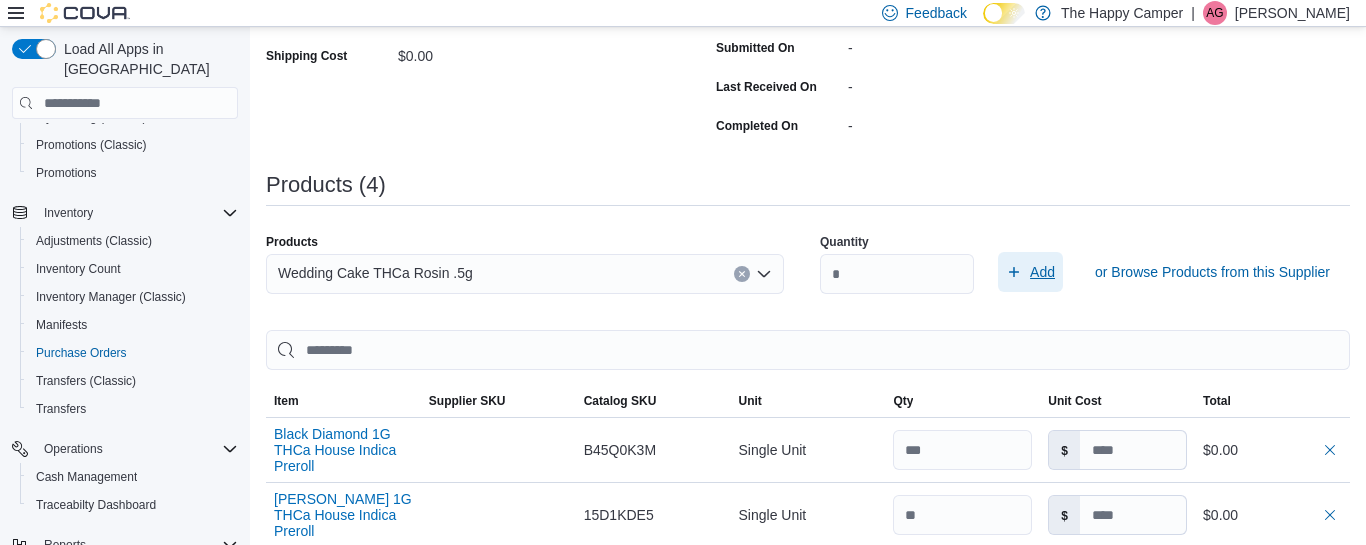 click 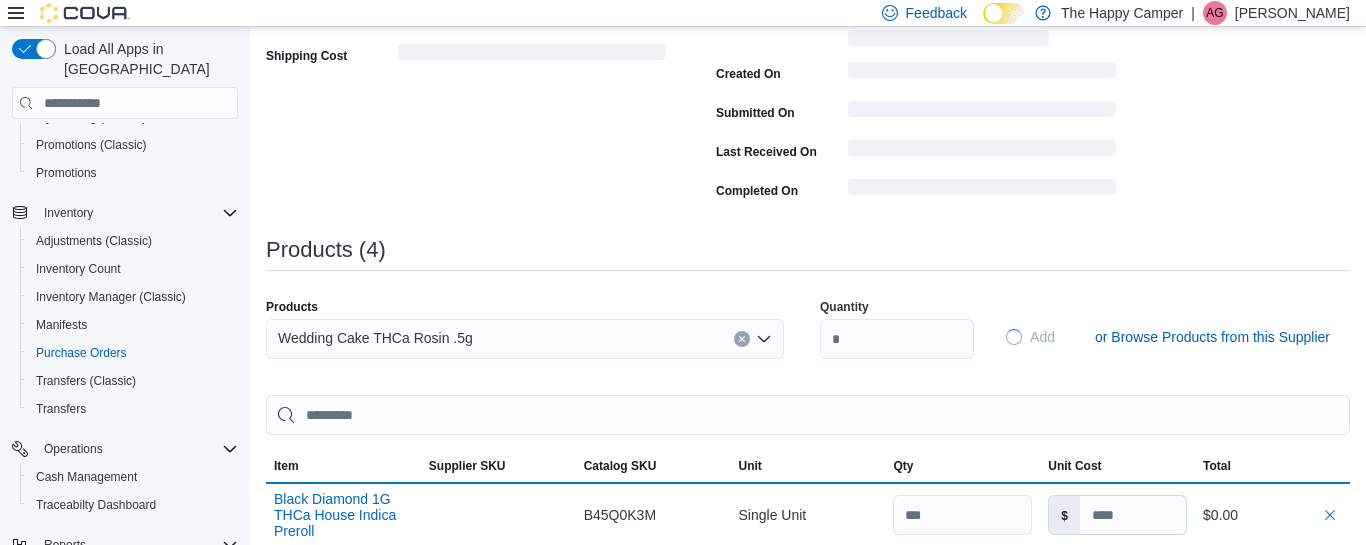 type 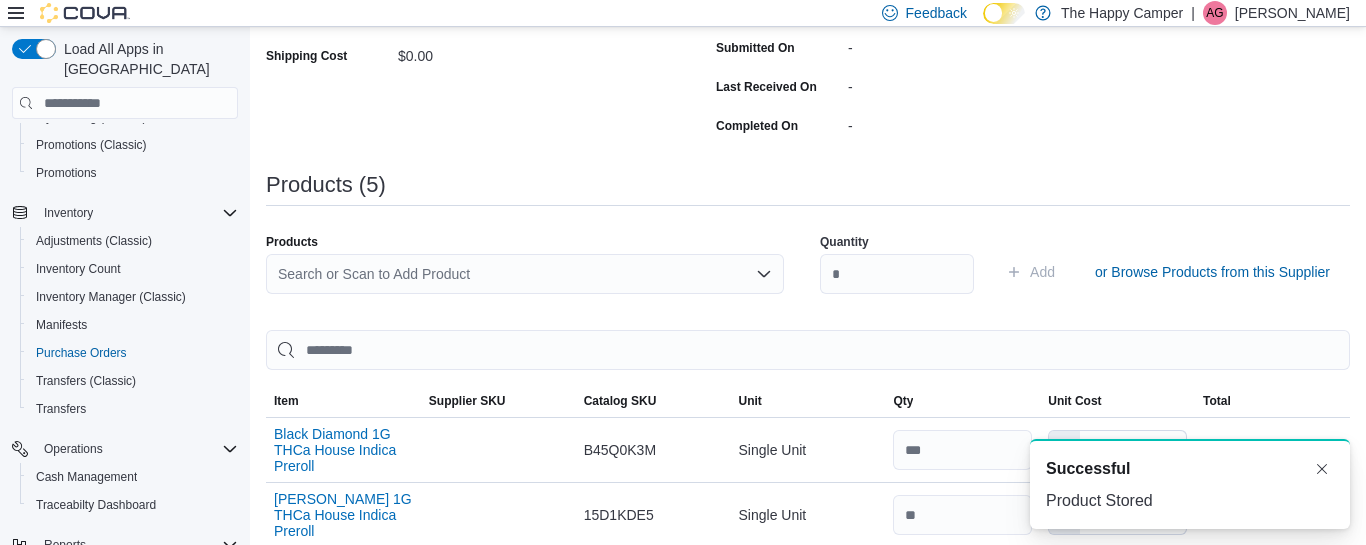 scroll, scrollTop: 0, scrollLeft: 0, axis: both 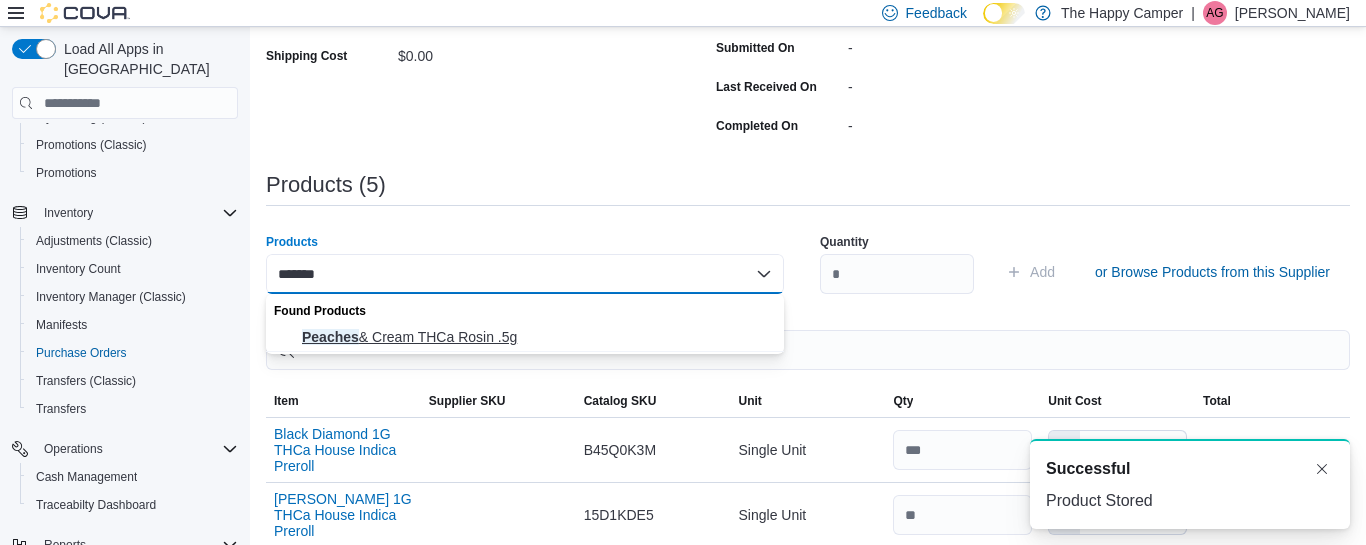 type on "*******" 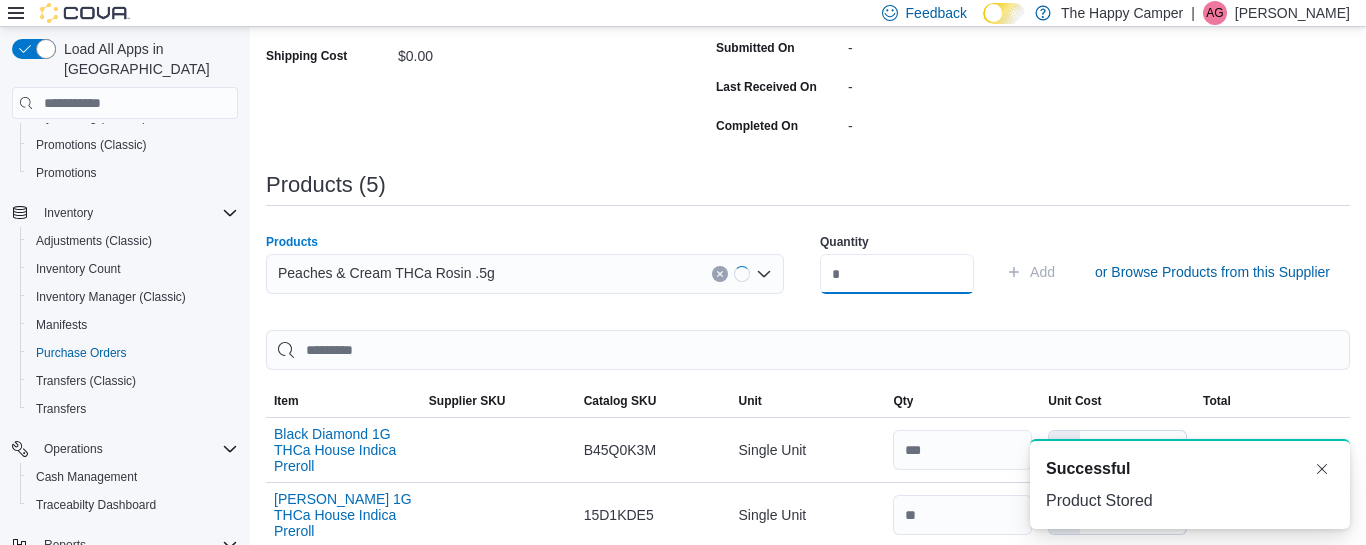 click at bounding box center [897, 274] 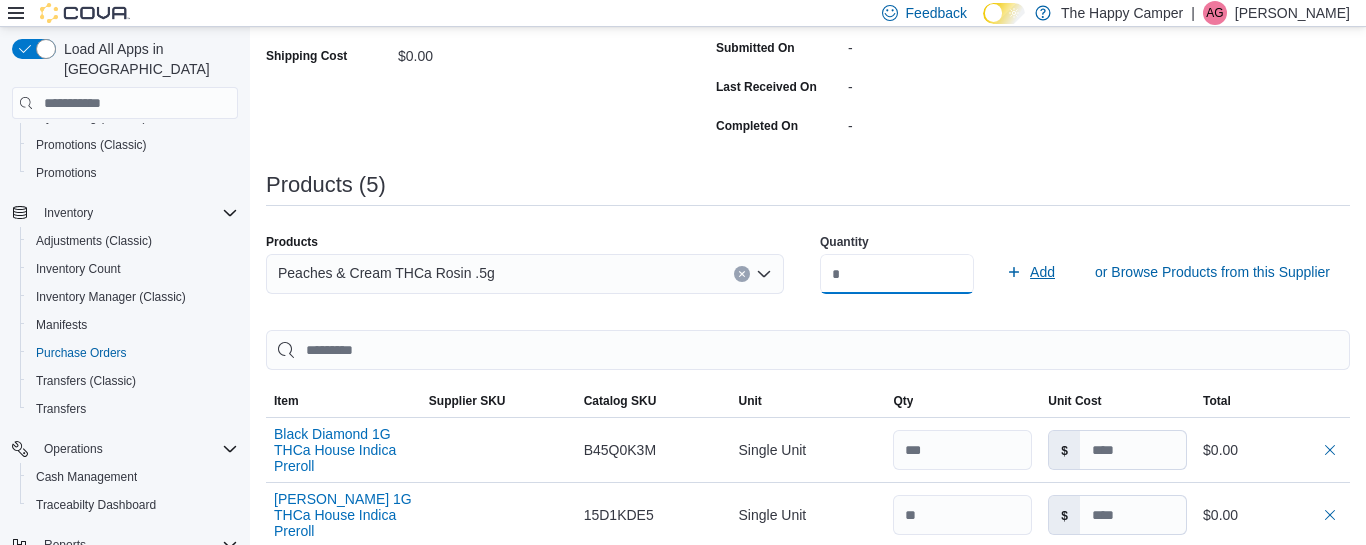 type on "**" 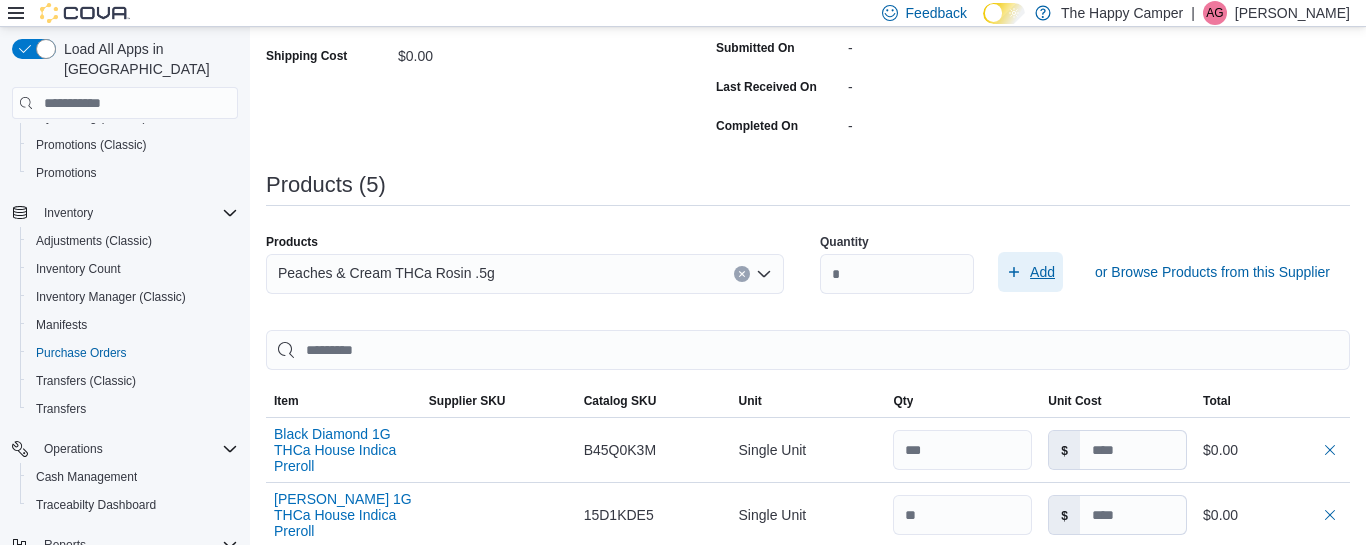 click on "Add" at bounding box center [1042, 272] 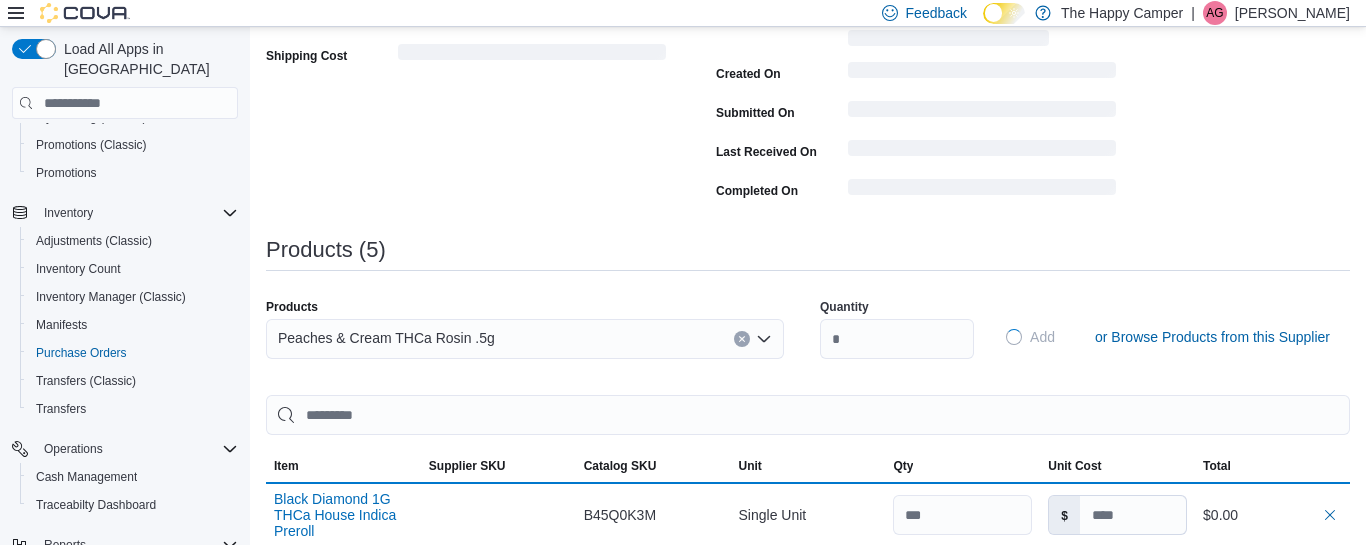 type 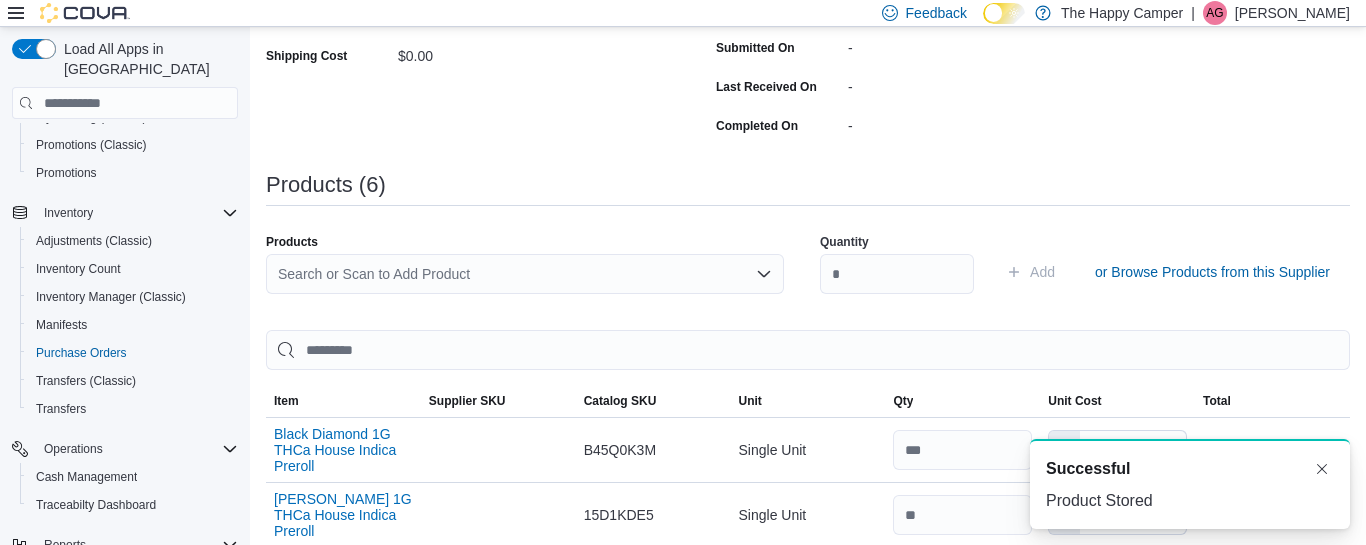 scroll, scrollTop: 0, scrollLeft: 0, axis: both 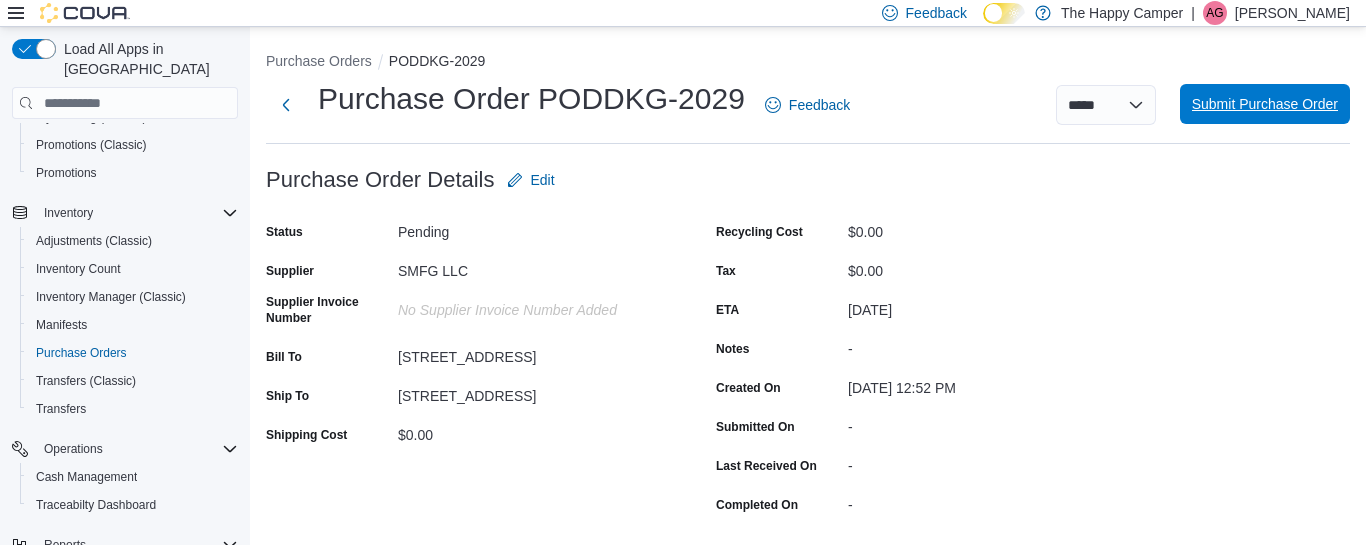 click on "Submit Purchase Order" at bounding box center [1265, 104] 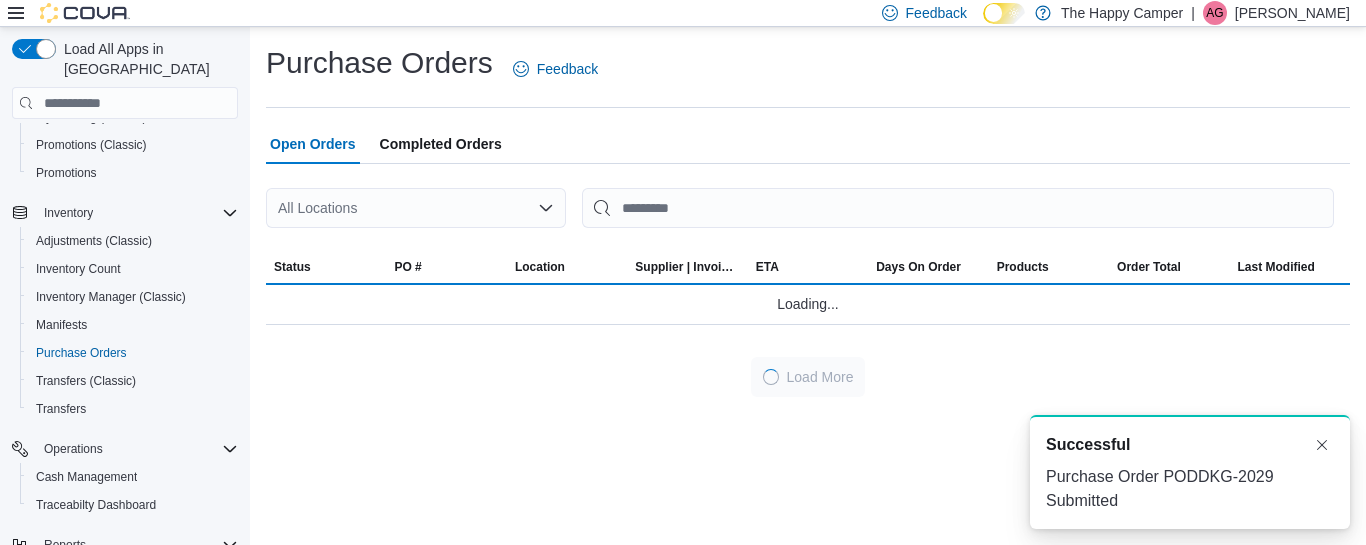 scroll, scrollTop: 0, scrollLeft: 0, axis: both 